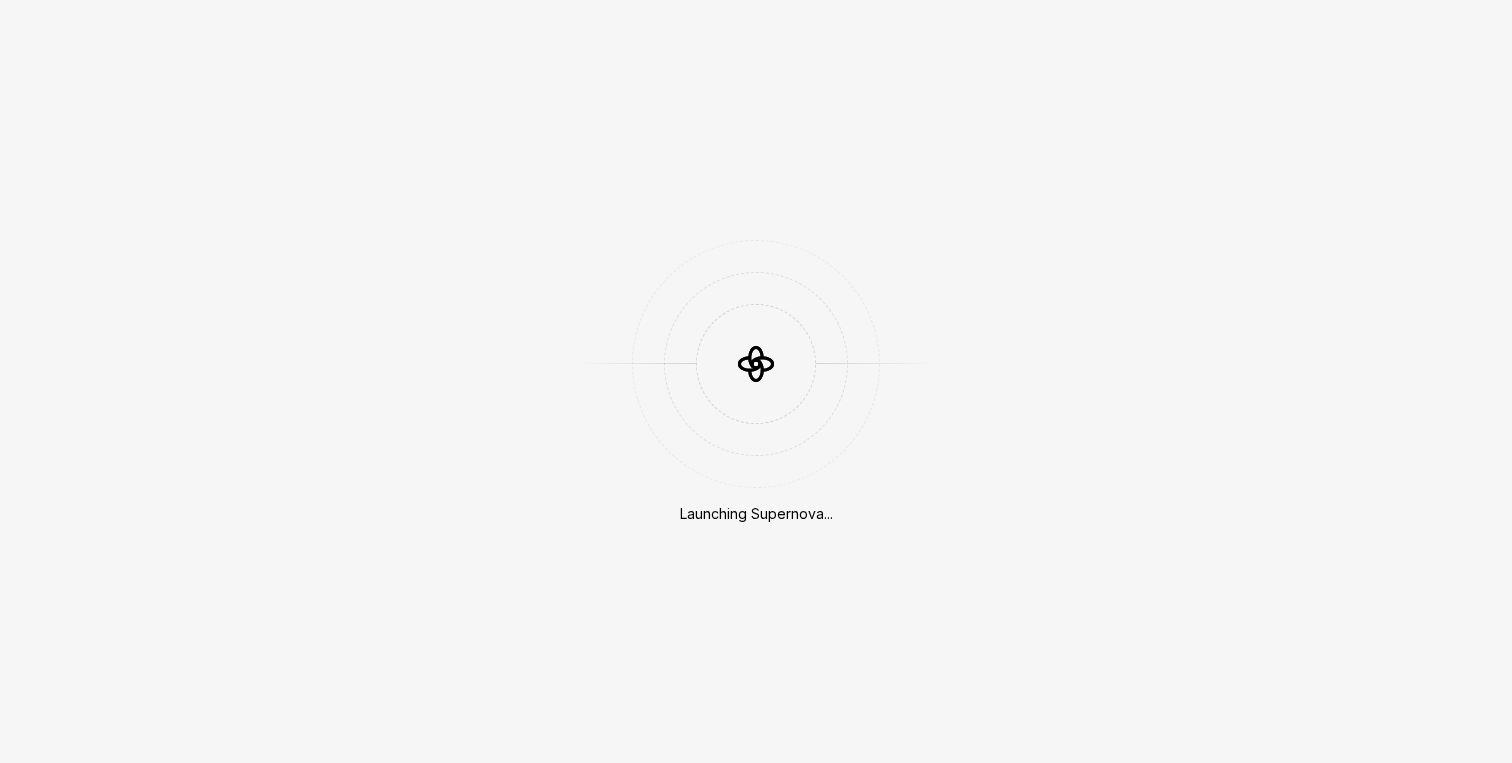 scroll, scrollTop: 0, scrollLeft: 0, axis: both 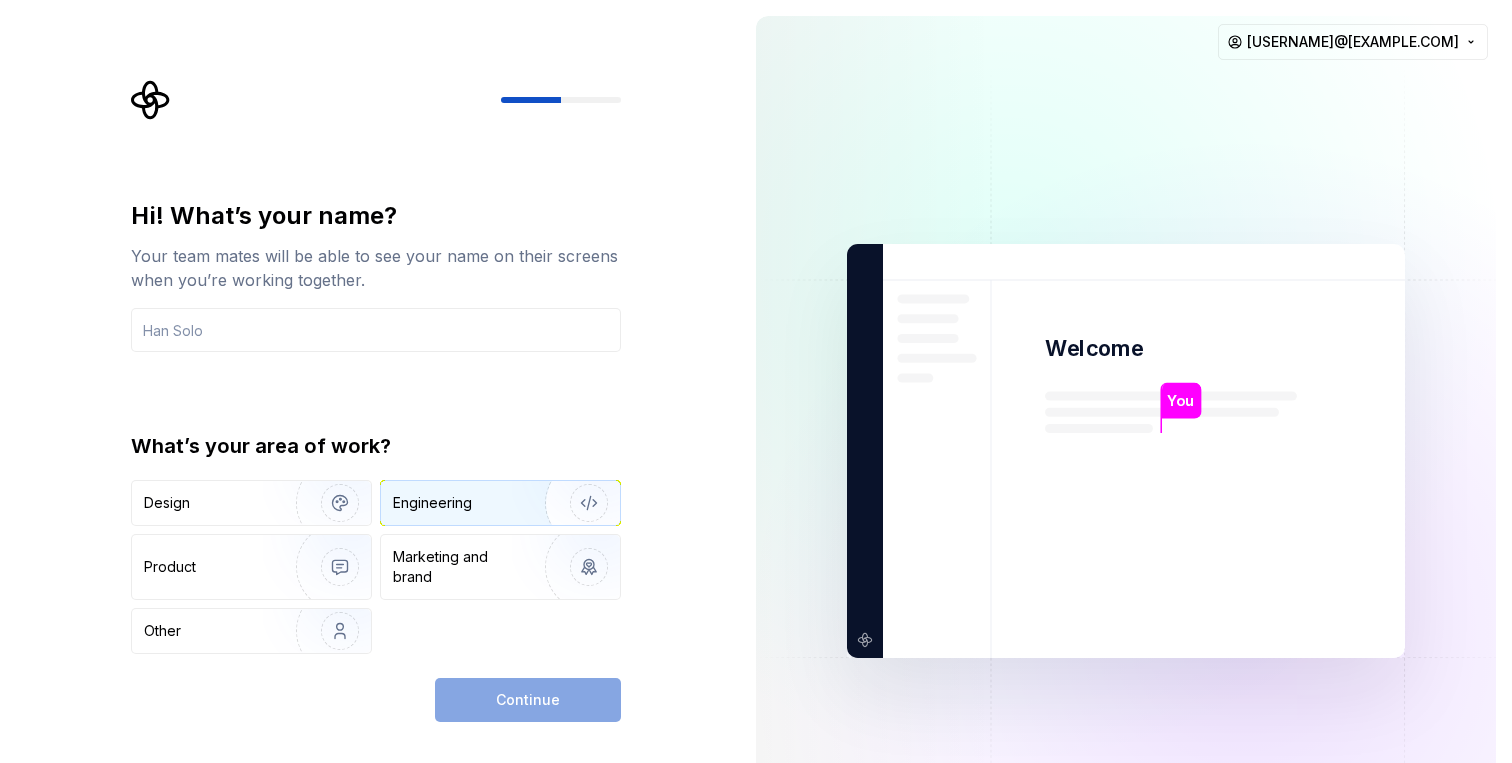 click on "Engineering" at bounding box center [432, 503] 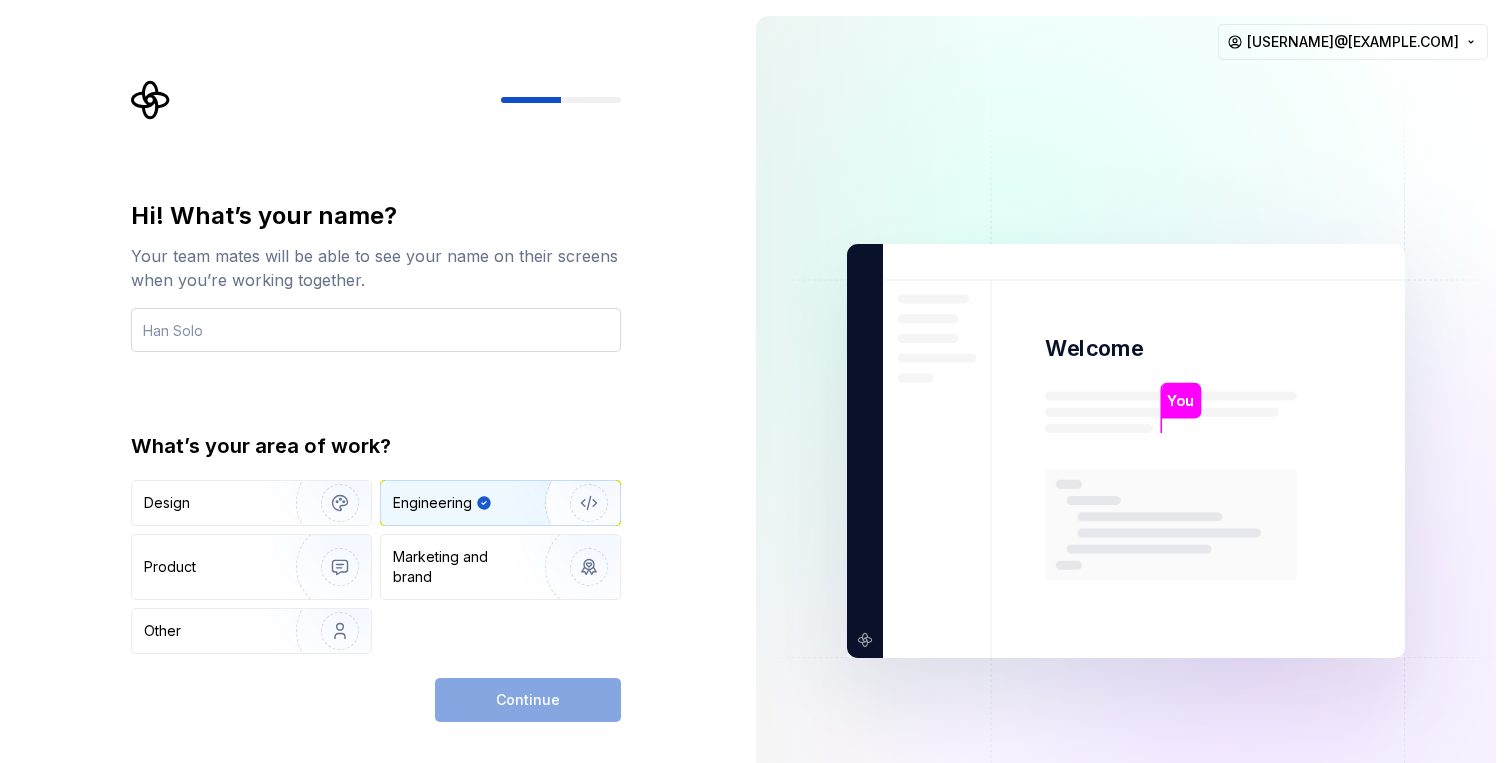 click at bounding box center [376, 330] 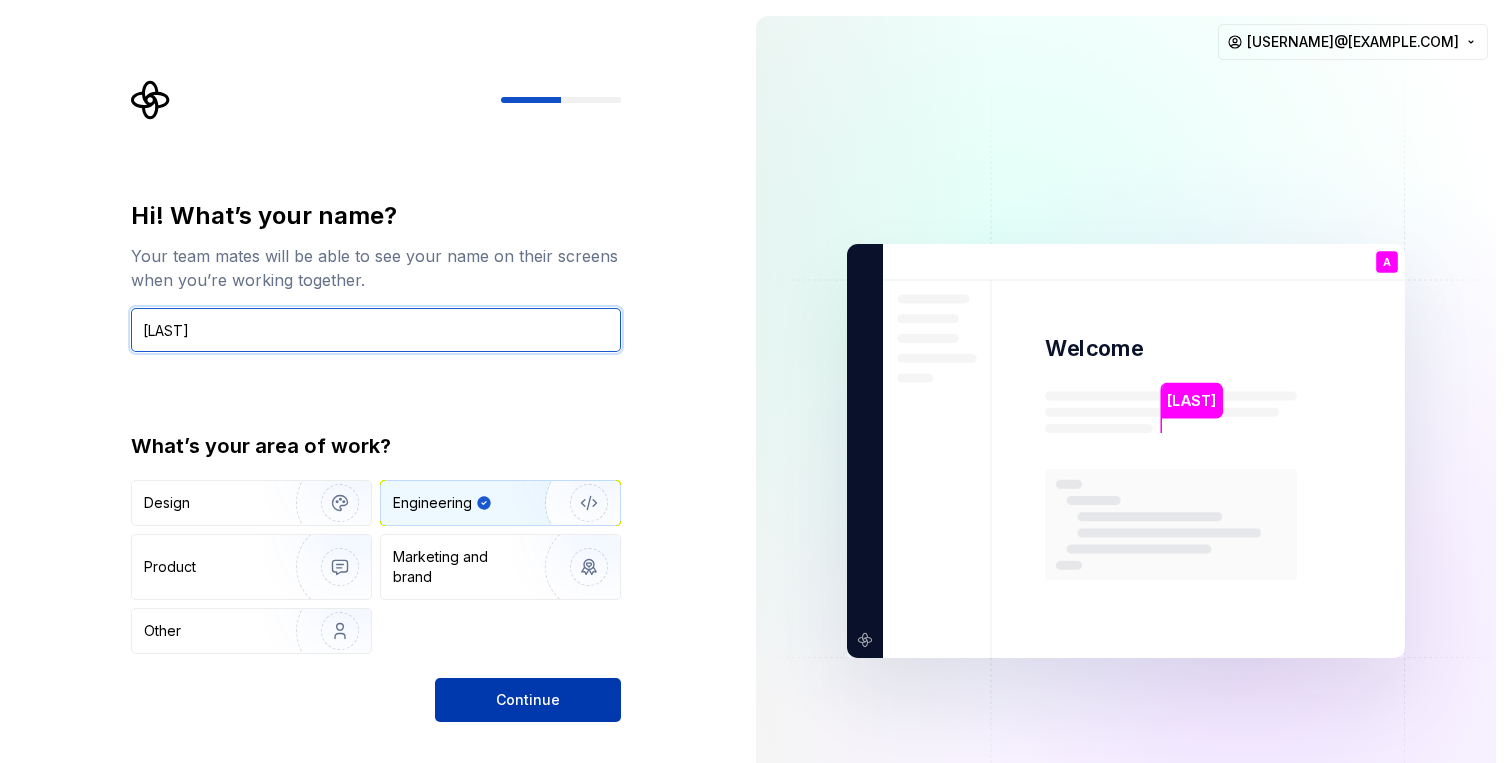 type on "[LAST]" 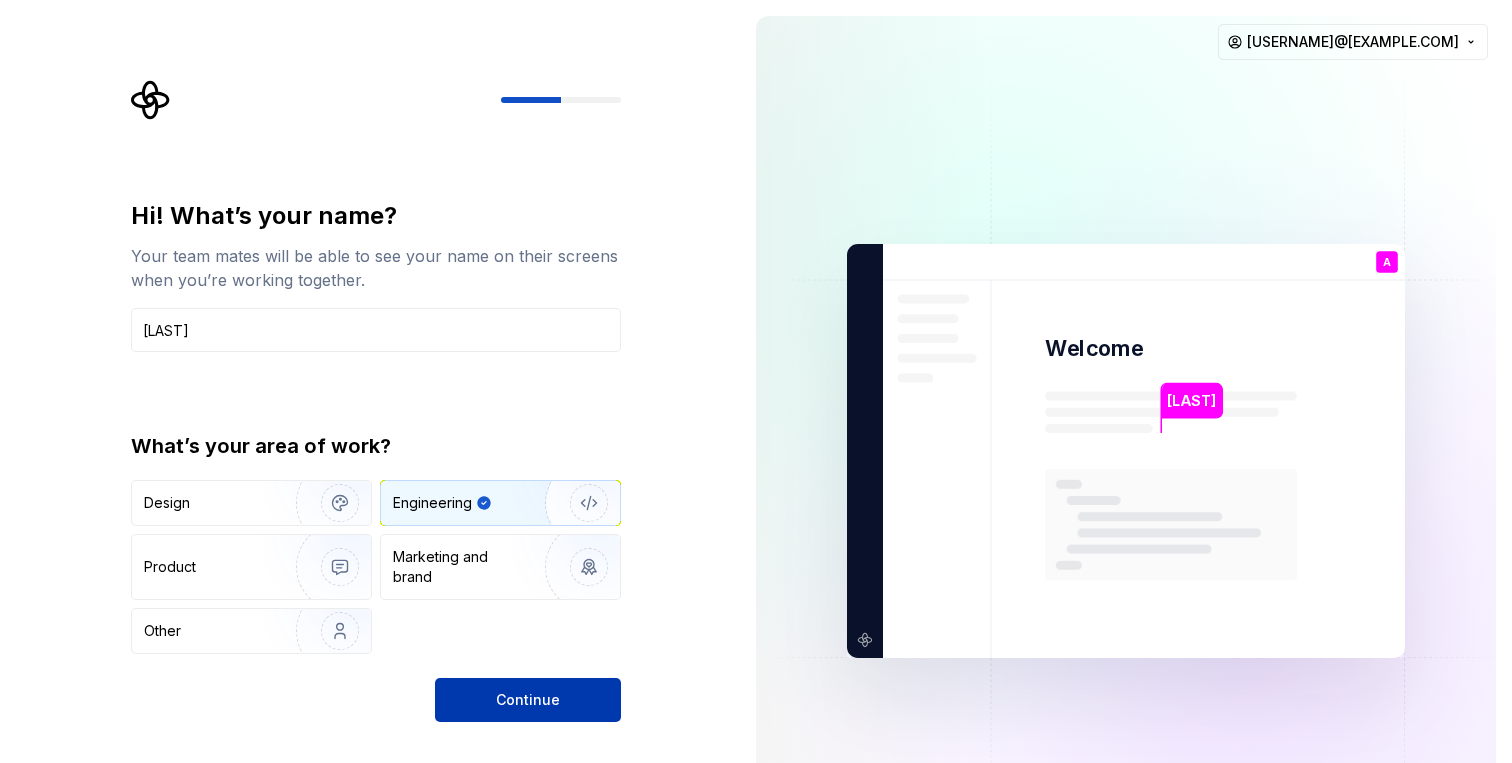 click on "Continue" at bounding box center (528, 700) 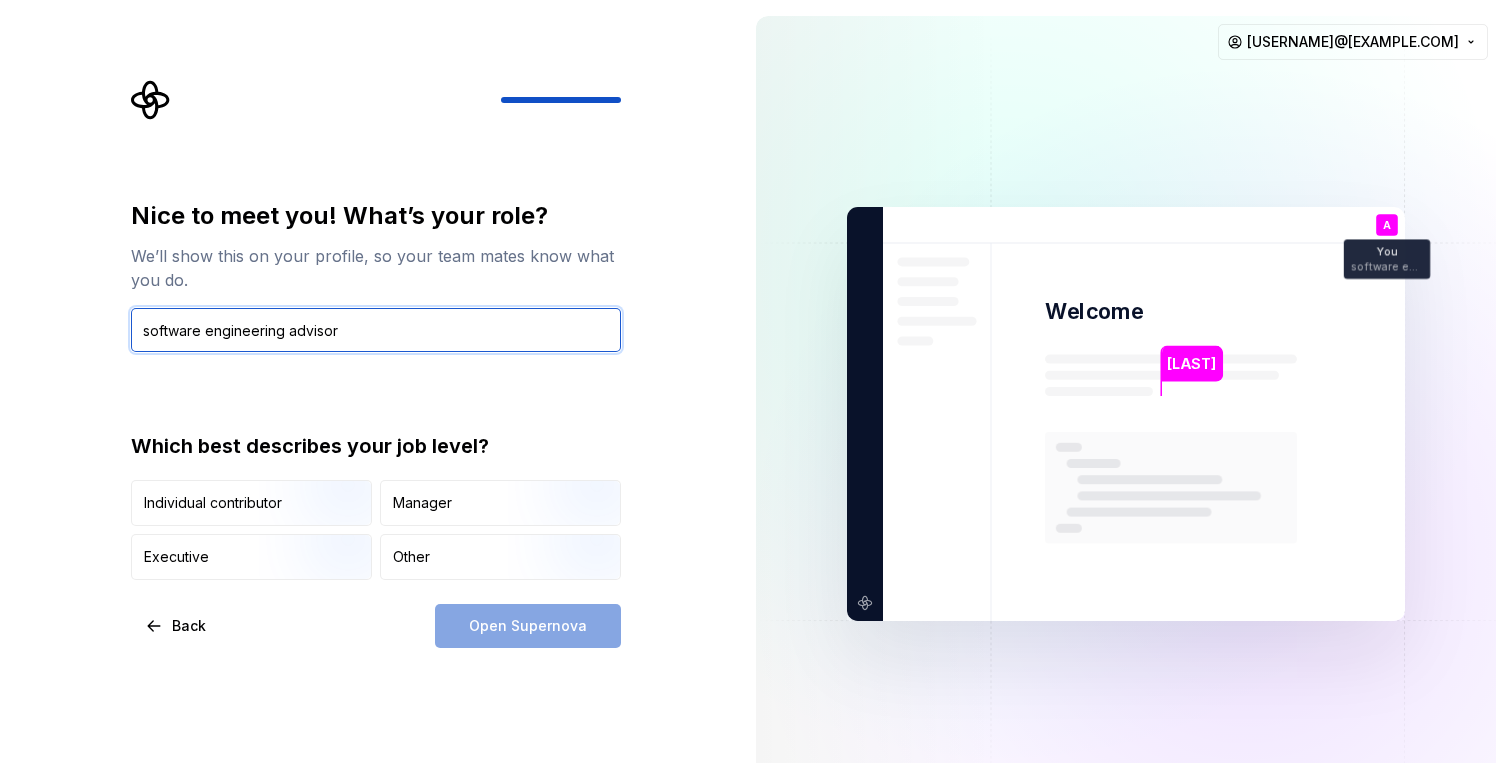 click on "software engineering advisor" at bounding box center (376, 330) 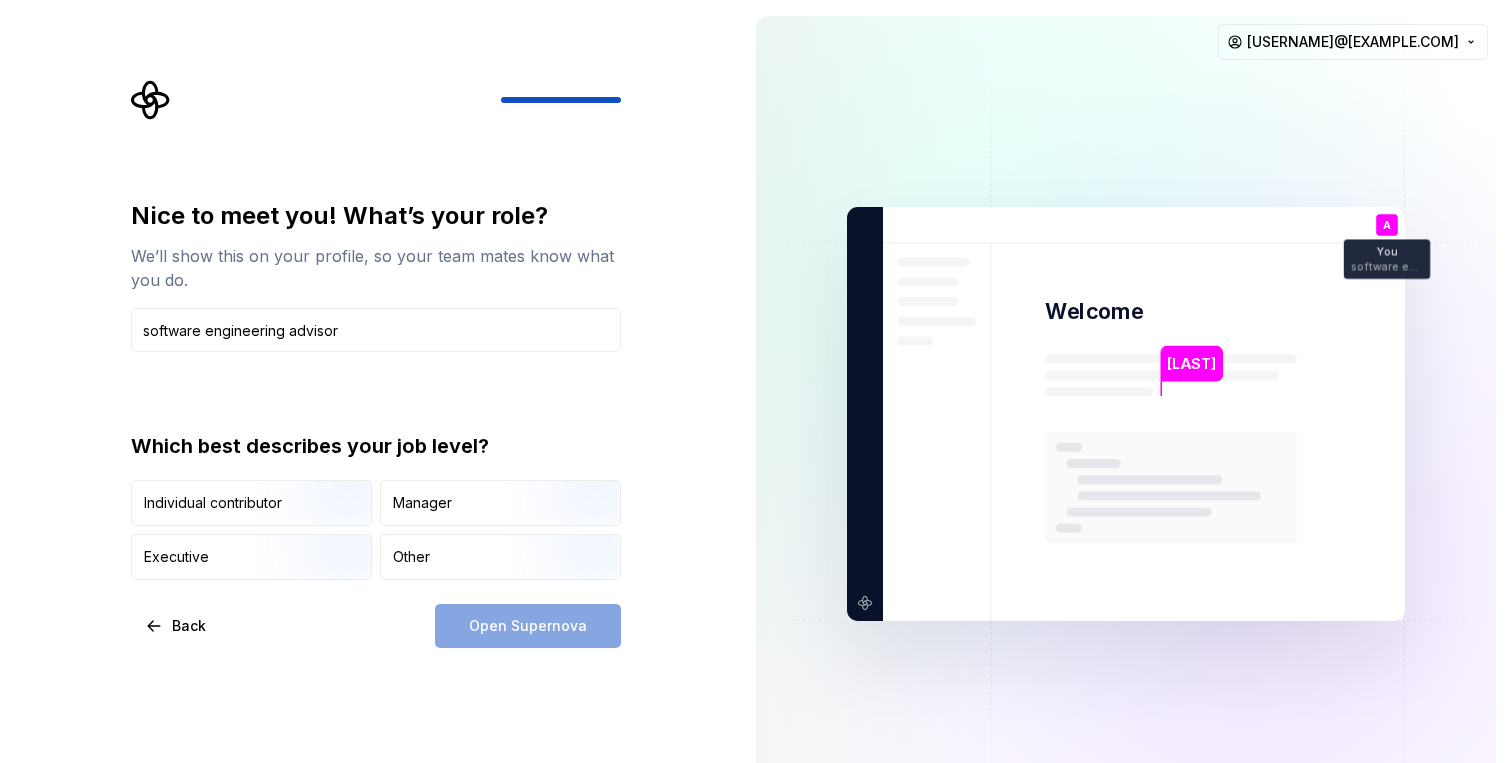 click on "Nice to meet you! What’s your role? We’ll show this on your profile, so your team mates know what you do. software engineering advisor Which best describes your job level? Individual contributor Manager Executive Other" at bounding box center [376, 390] 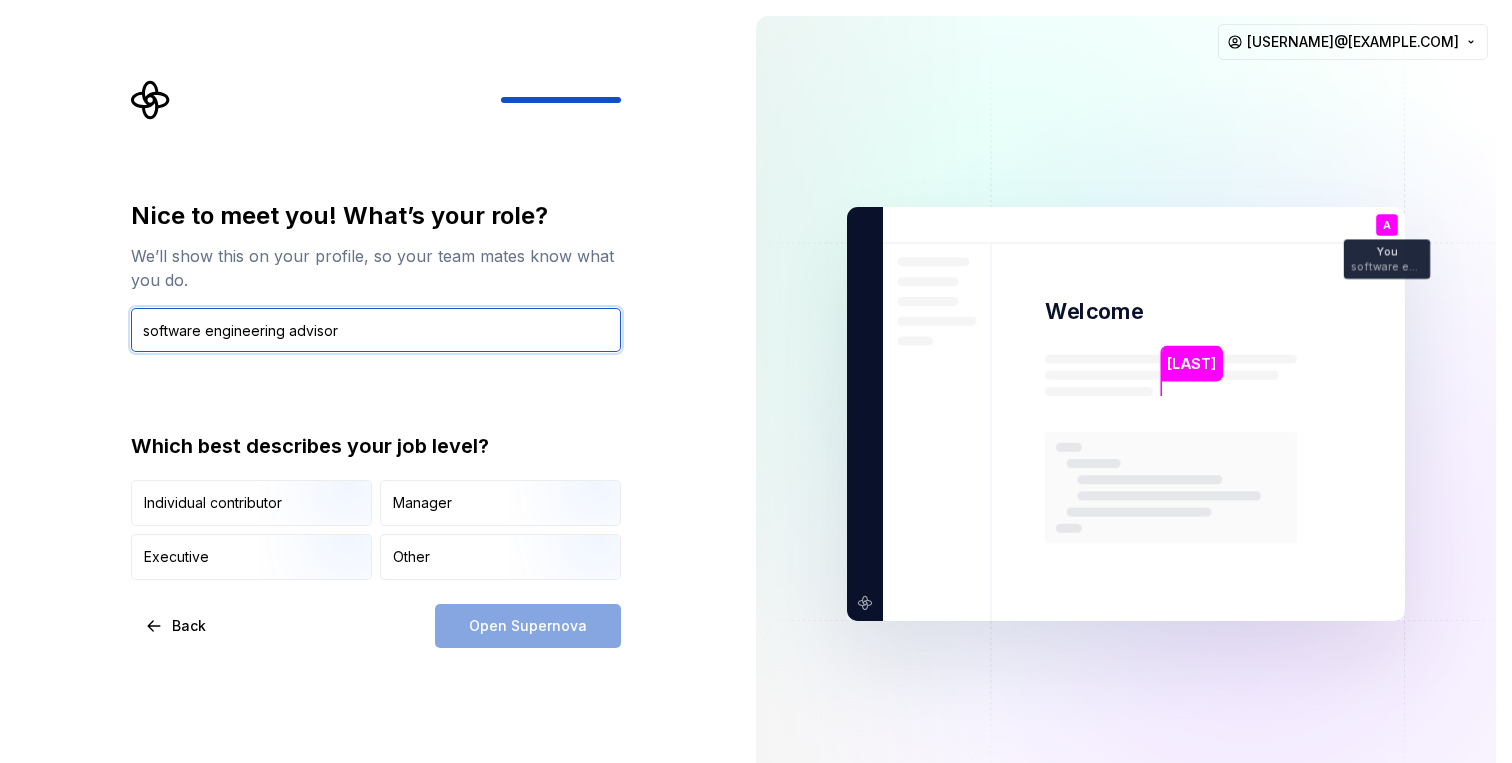 click on "software engineering advisor" at bounding box center (376, 330) 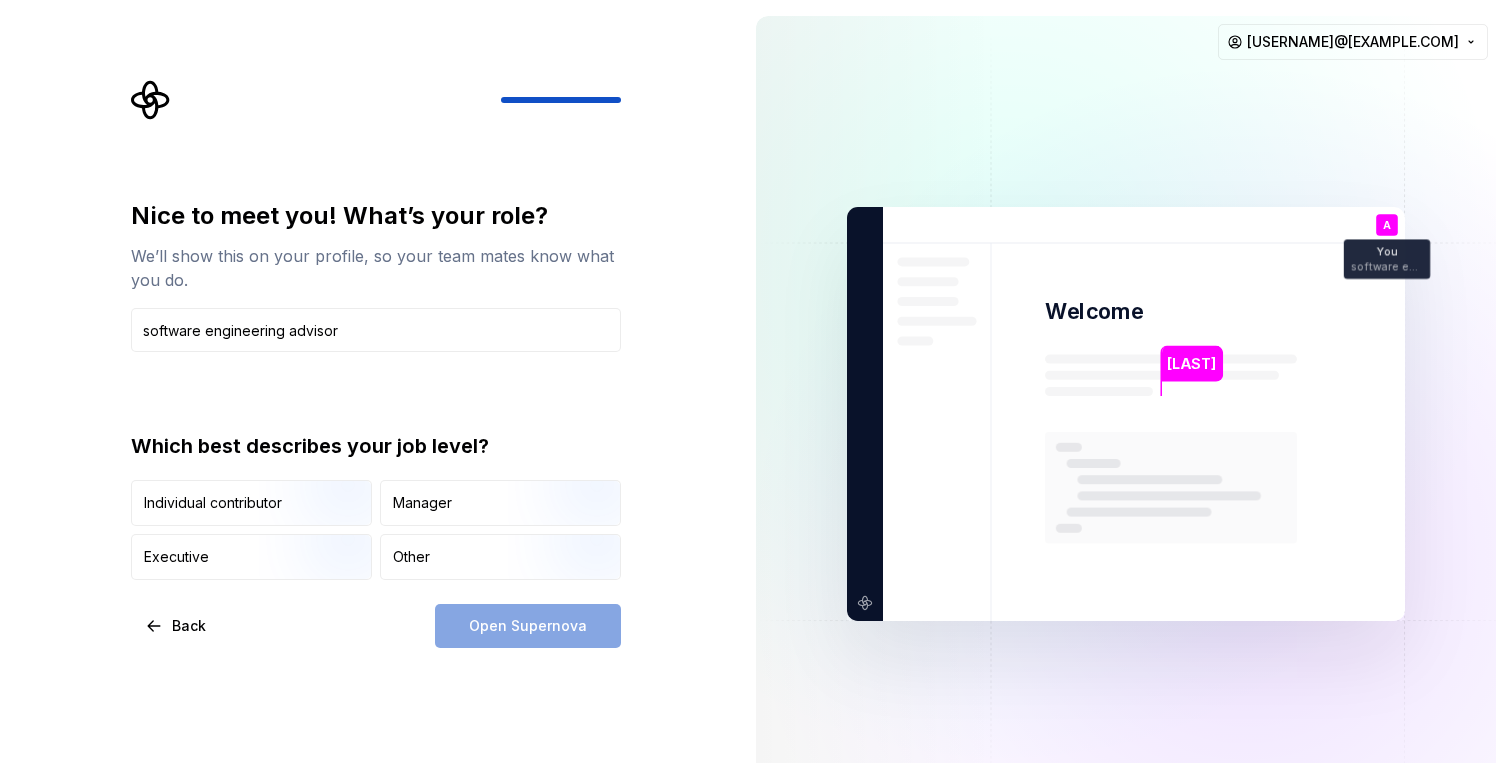 click on "Open Supernova" at bounding box center [528, 626] 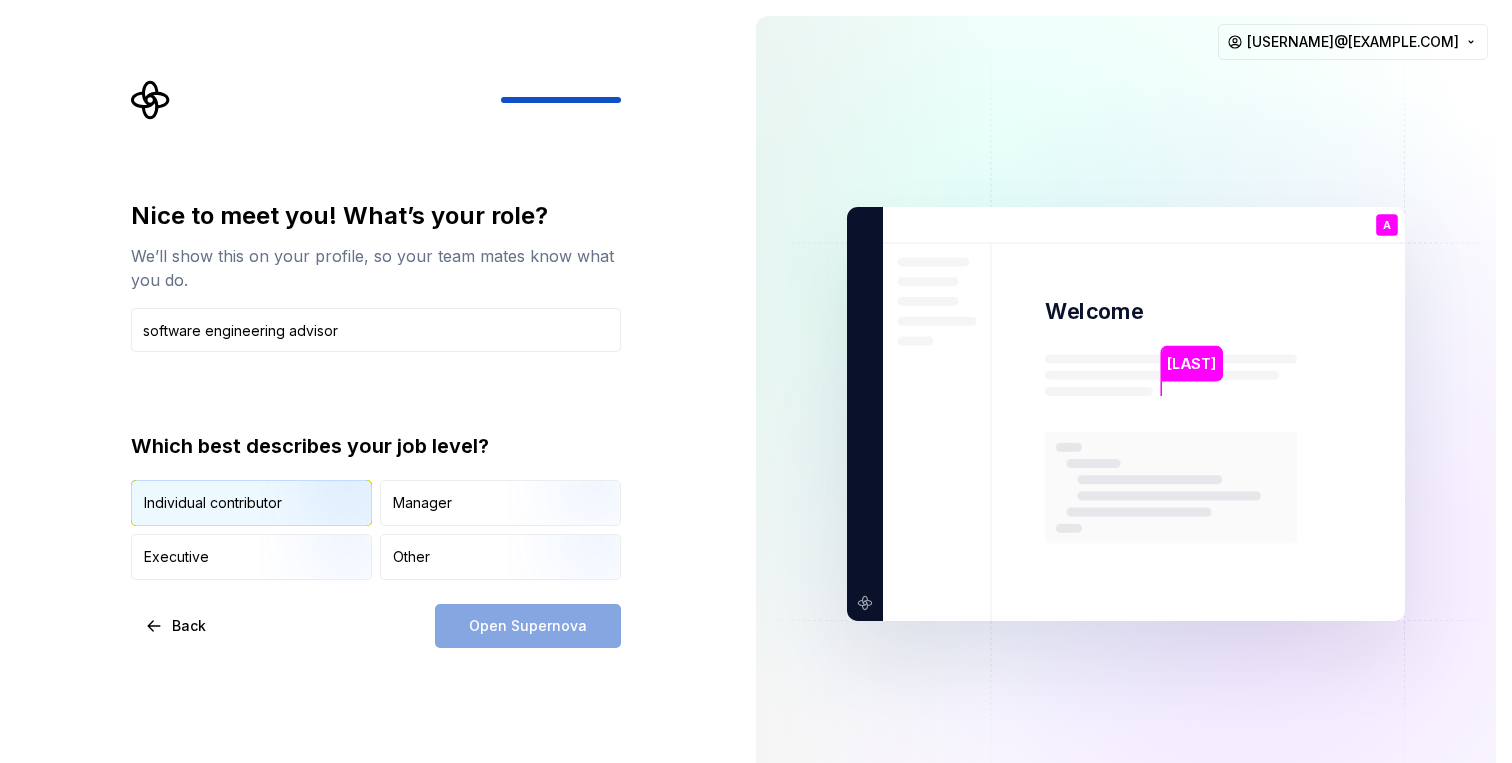 click at bounding box center (323, 528) 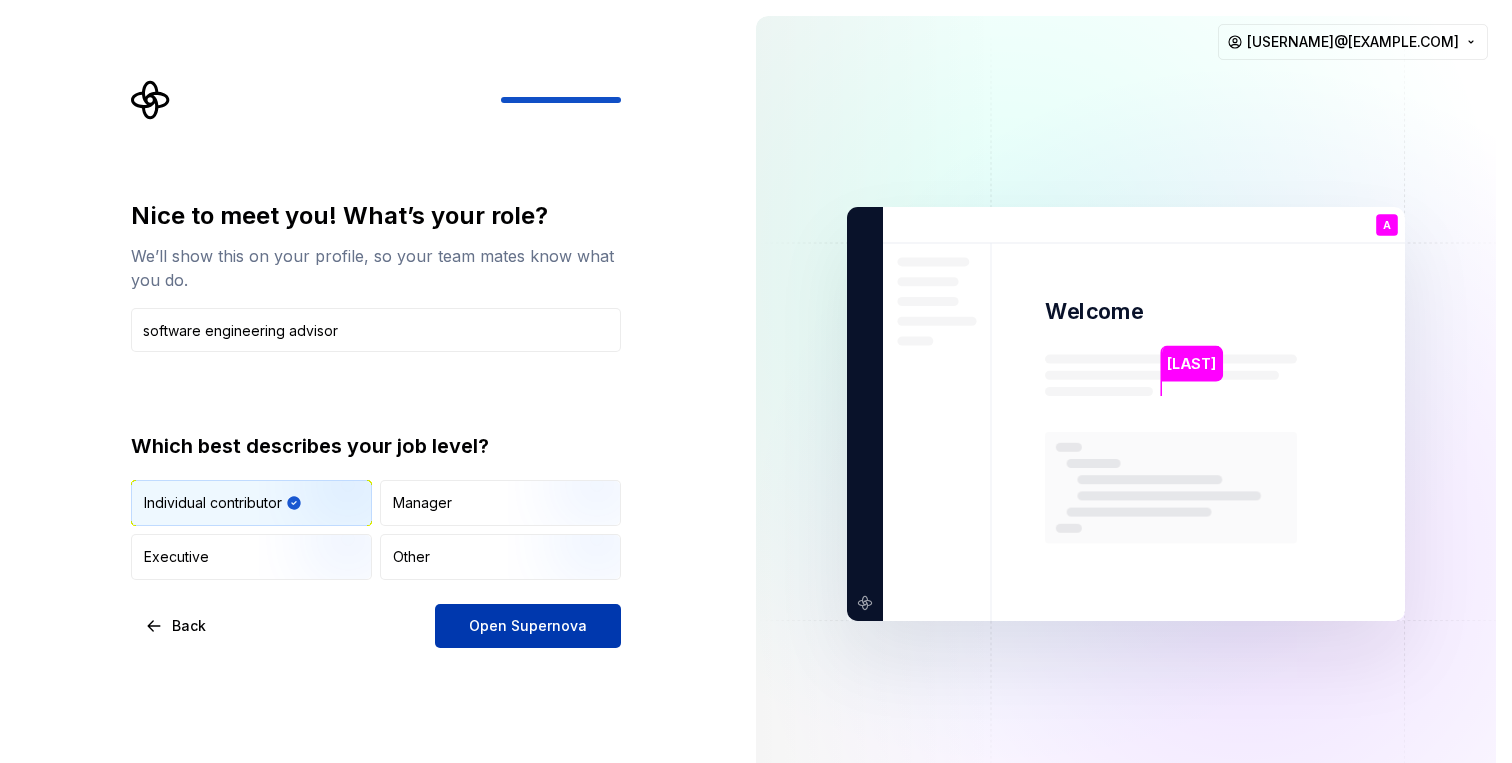 click on "Open Supernova" at bounding box center (528, 626) 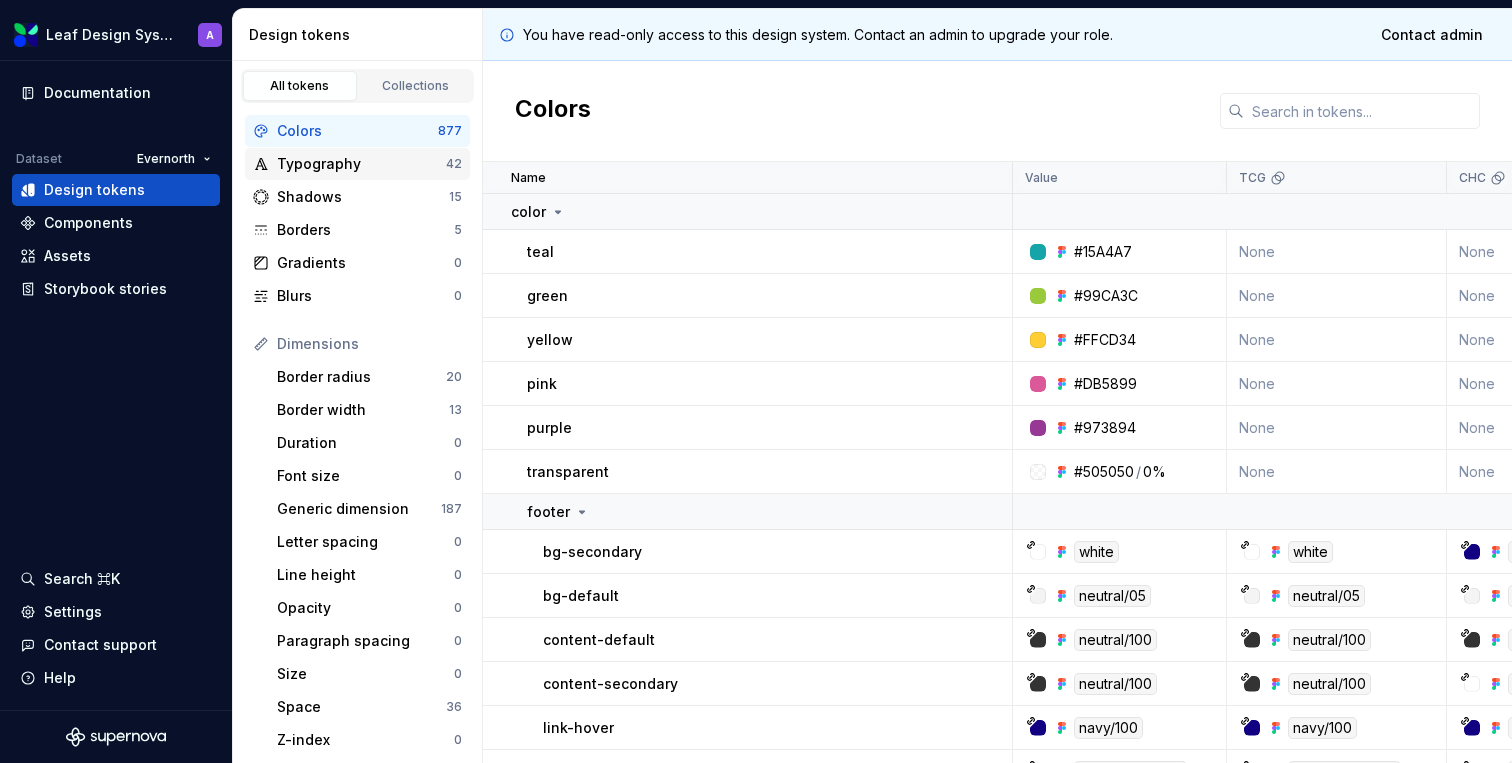 click on "Typography" at bounding box center (361, 164) 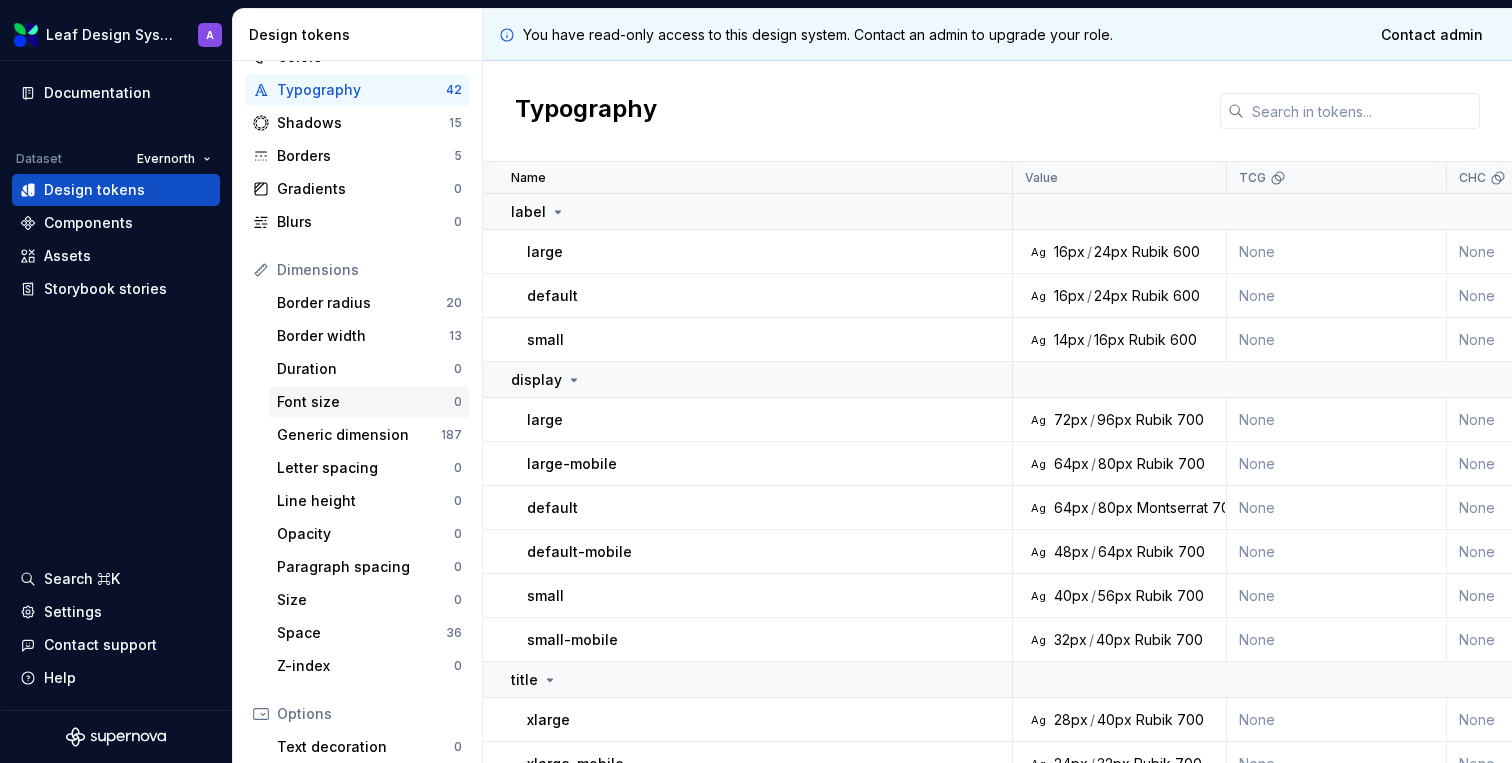 scroll, scrollTop: 0, scrollLeft: 0, axis: both 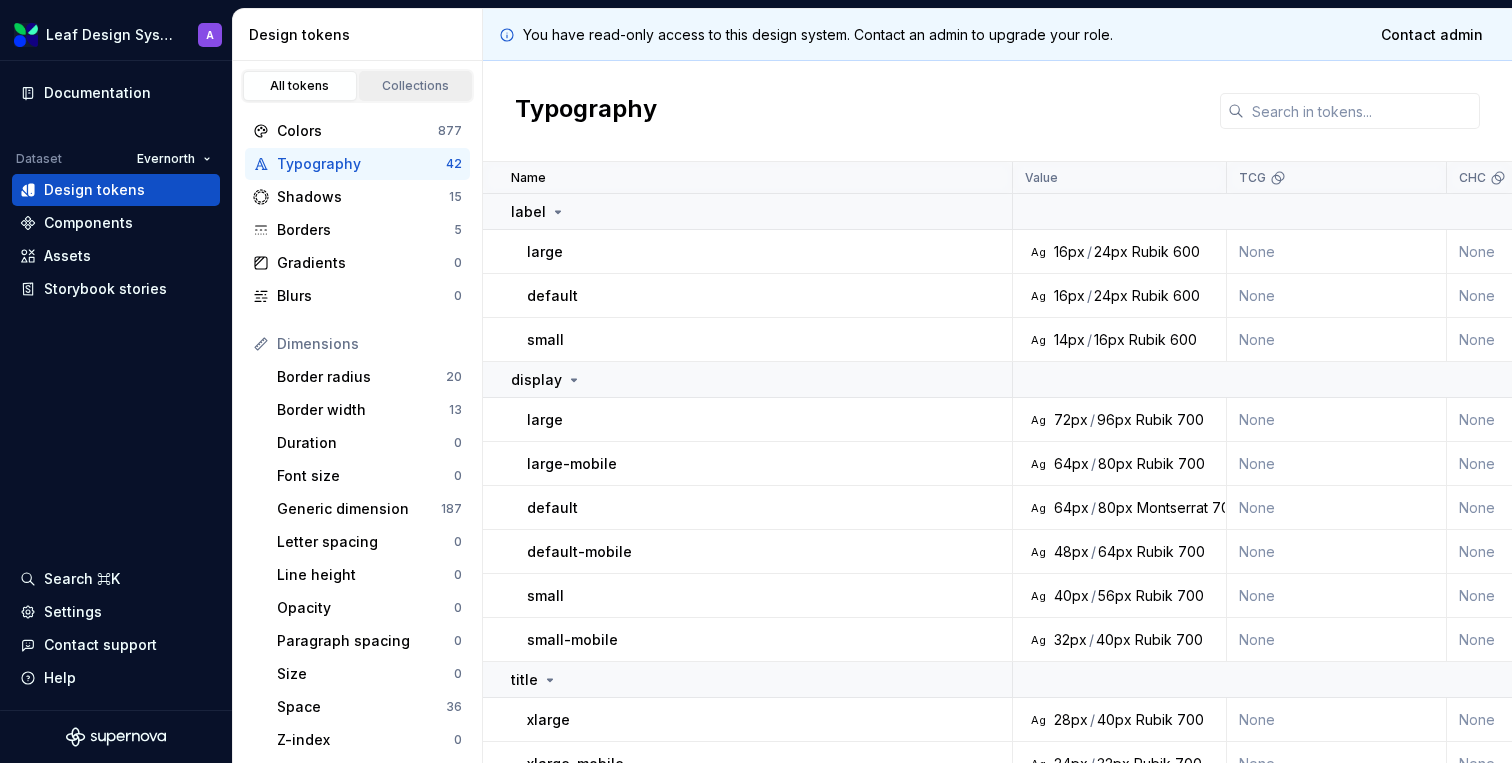 click on "Collections" at bounding box center [416, 86] 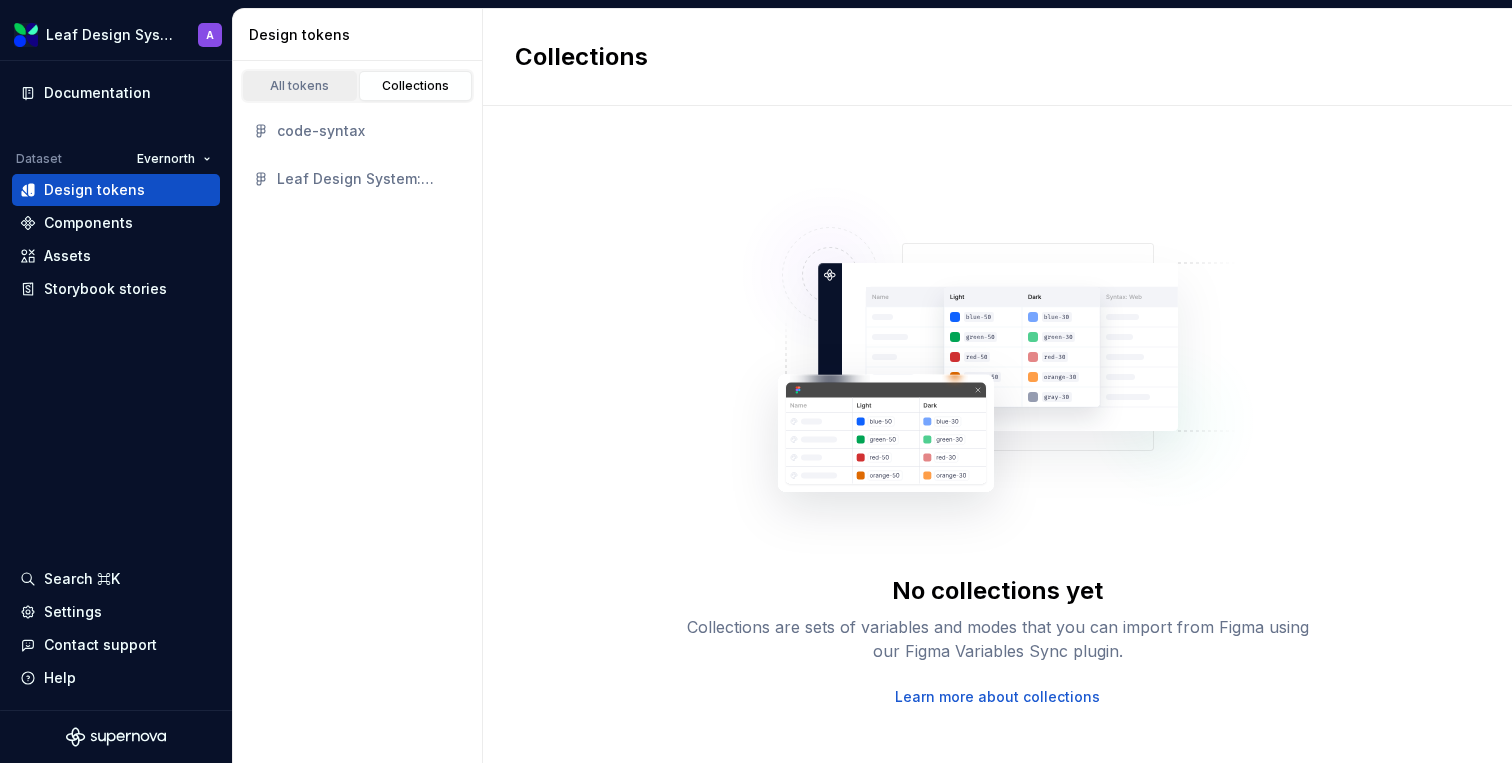 click on "All tokens" at bounding box center (300, 86) 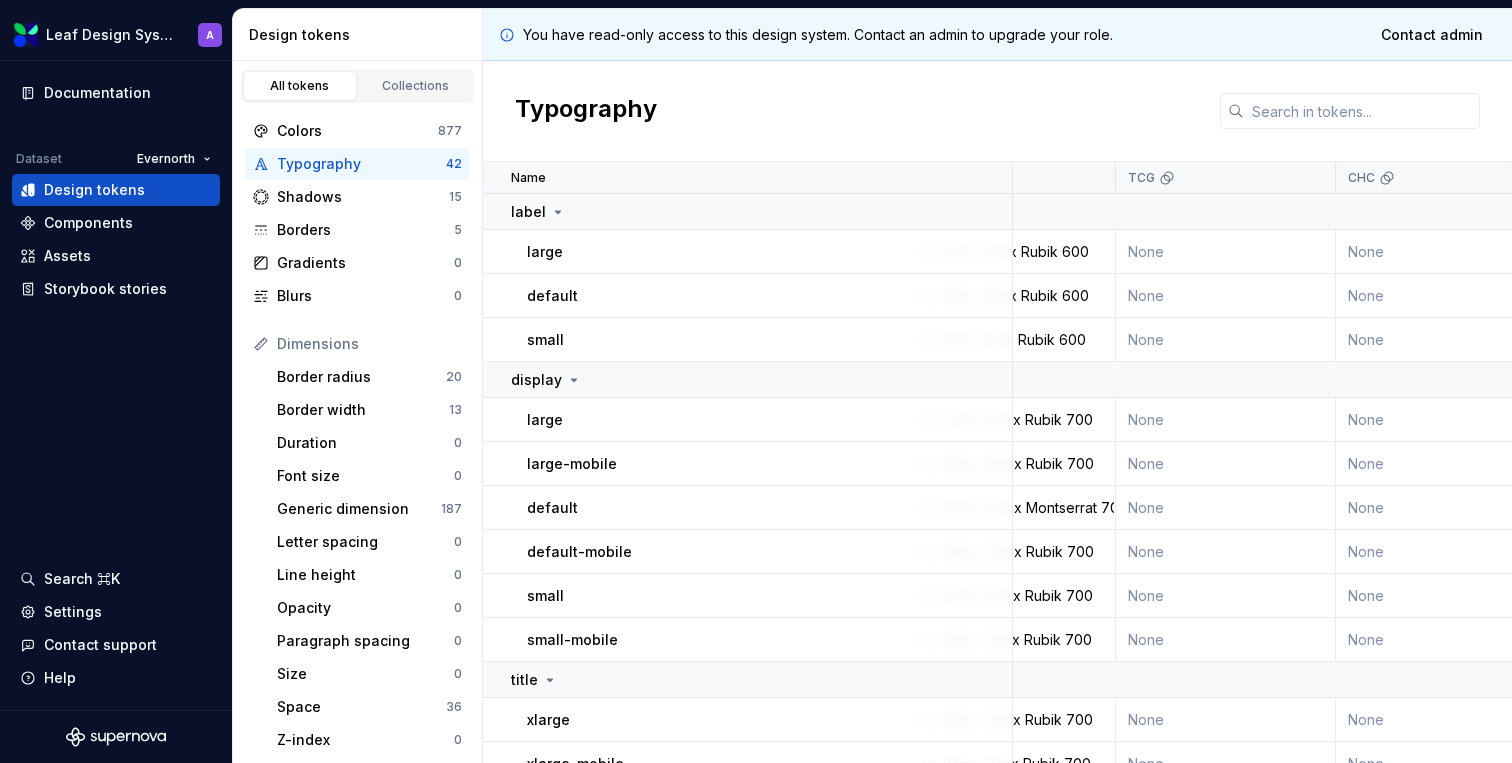 scroll, scrollTop: 0, scrollLeft: 0, axis: both 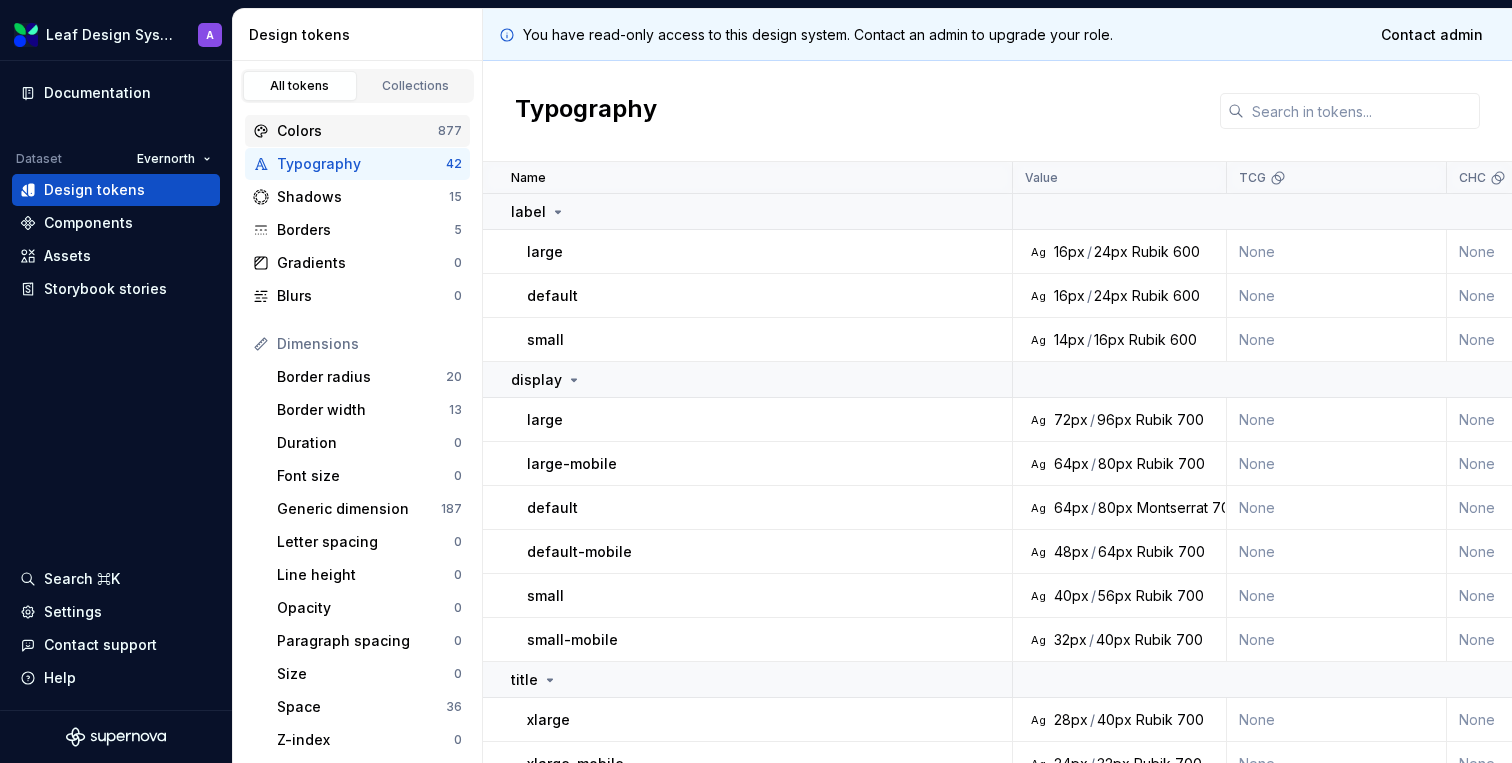 click on "Colors" at bounding box center (357, 131) 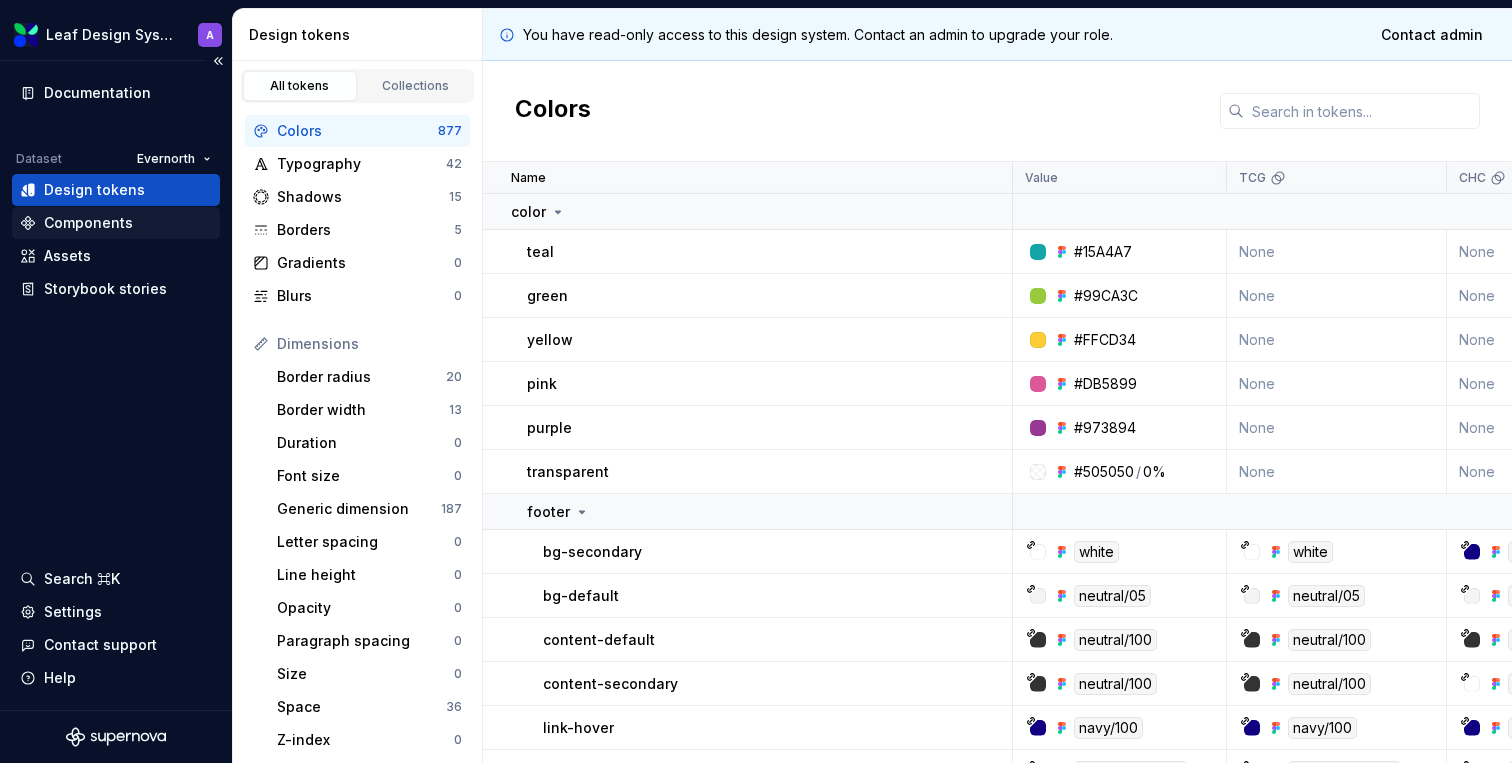click on "Components" at bounding box center (116, 223) 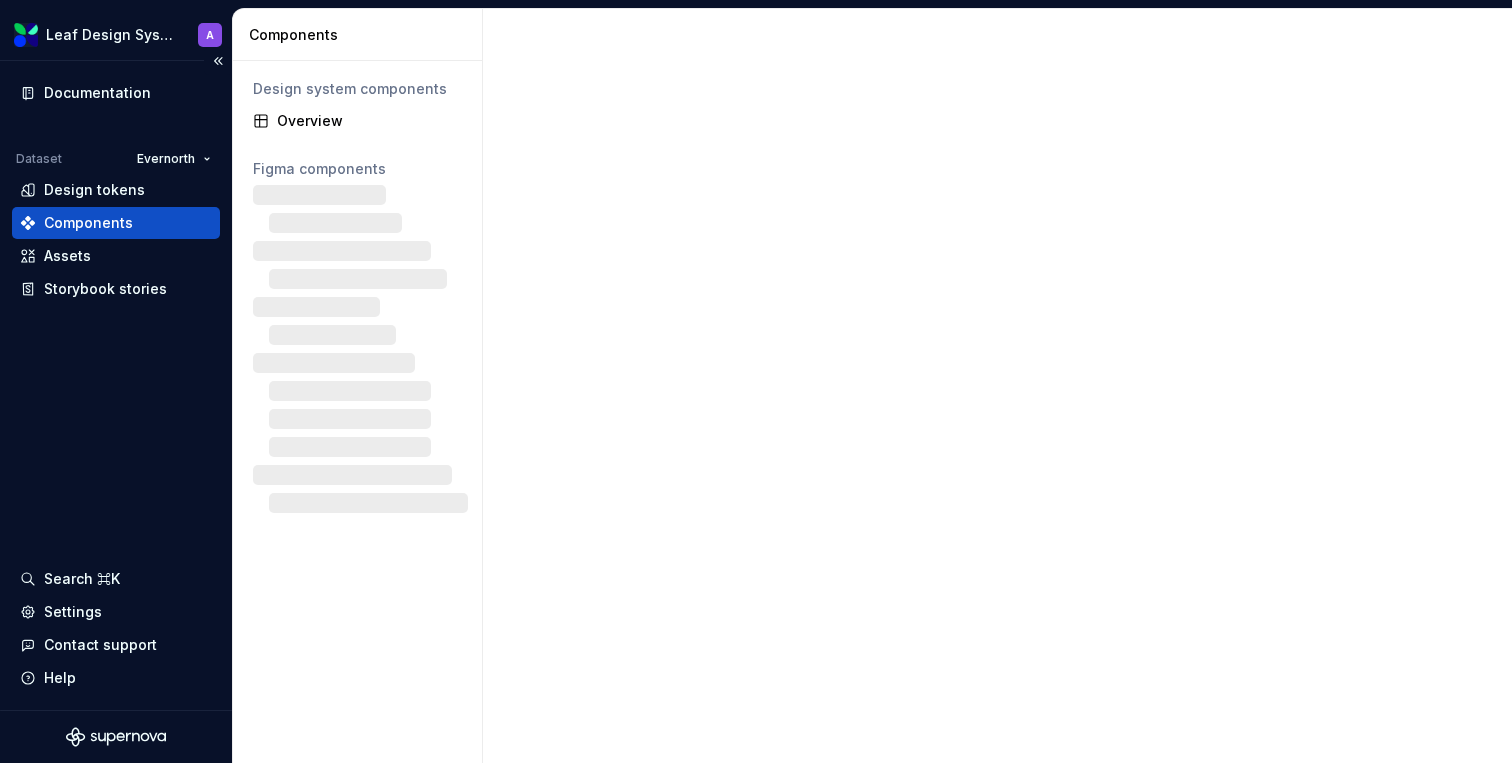 click on "Components" at bounding box center (116, 223) 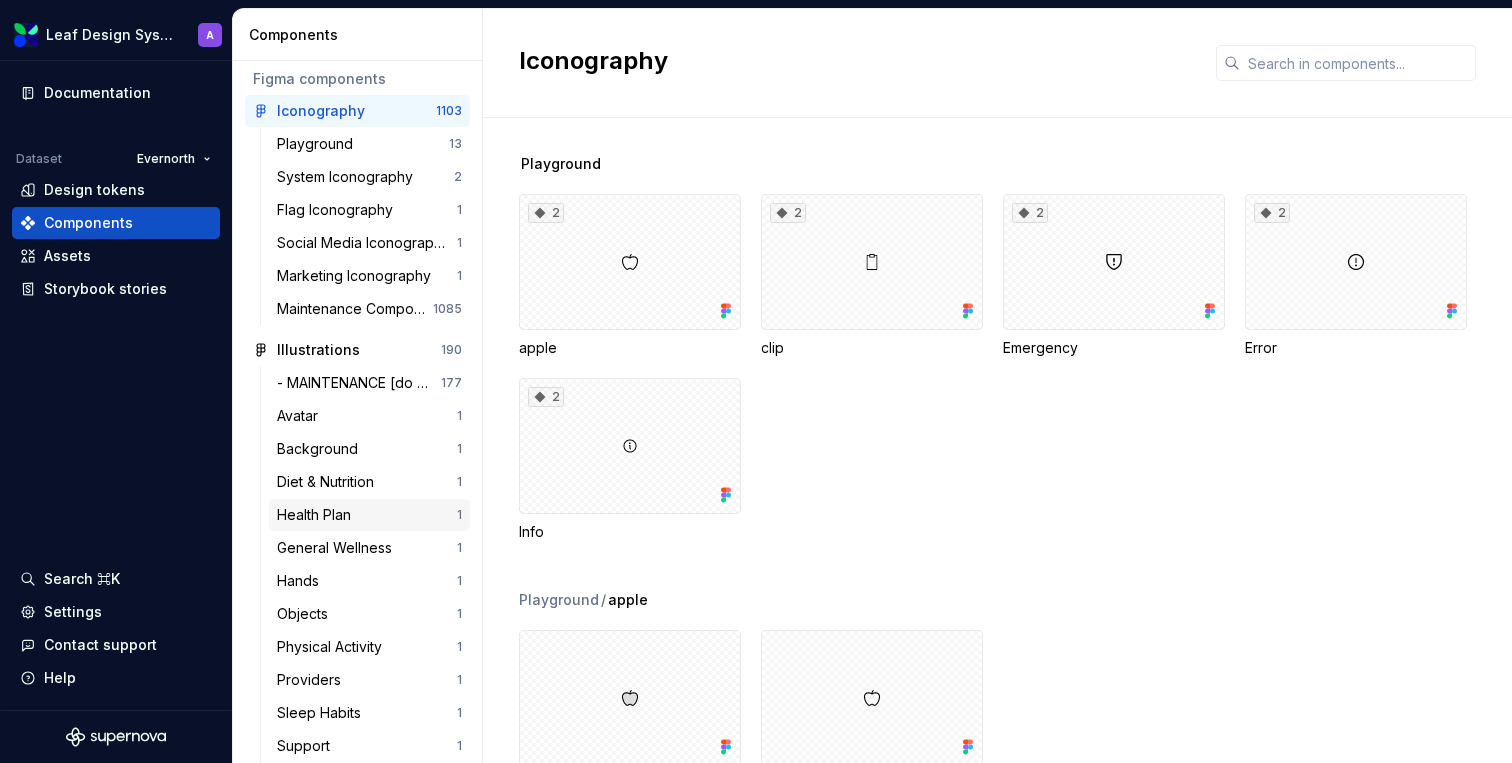 scroll, scrollTop: 175, scrollLeft: 0, axis: vertical 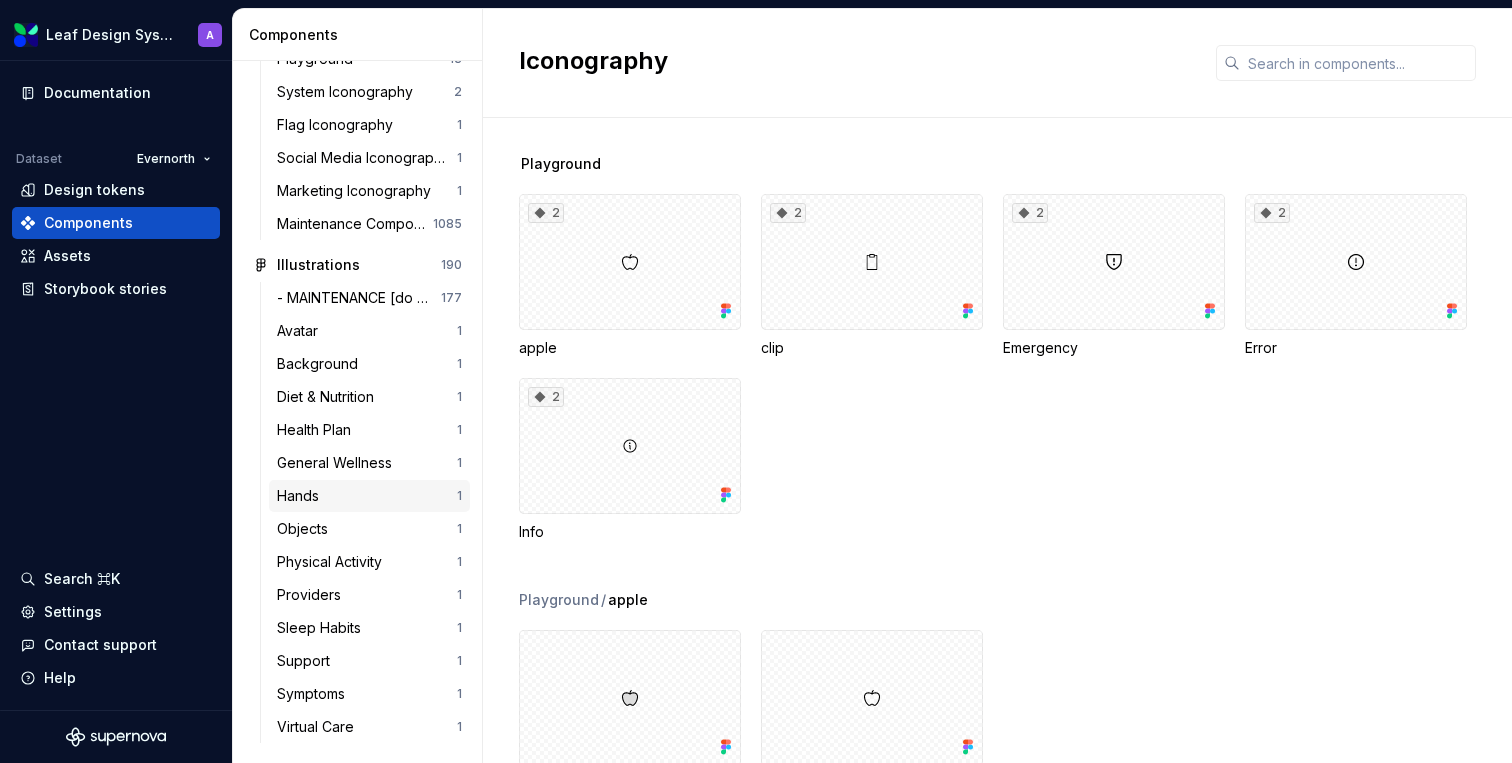 click on "Hands 1" at bounding box center (369, 496) 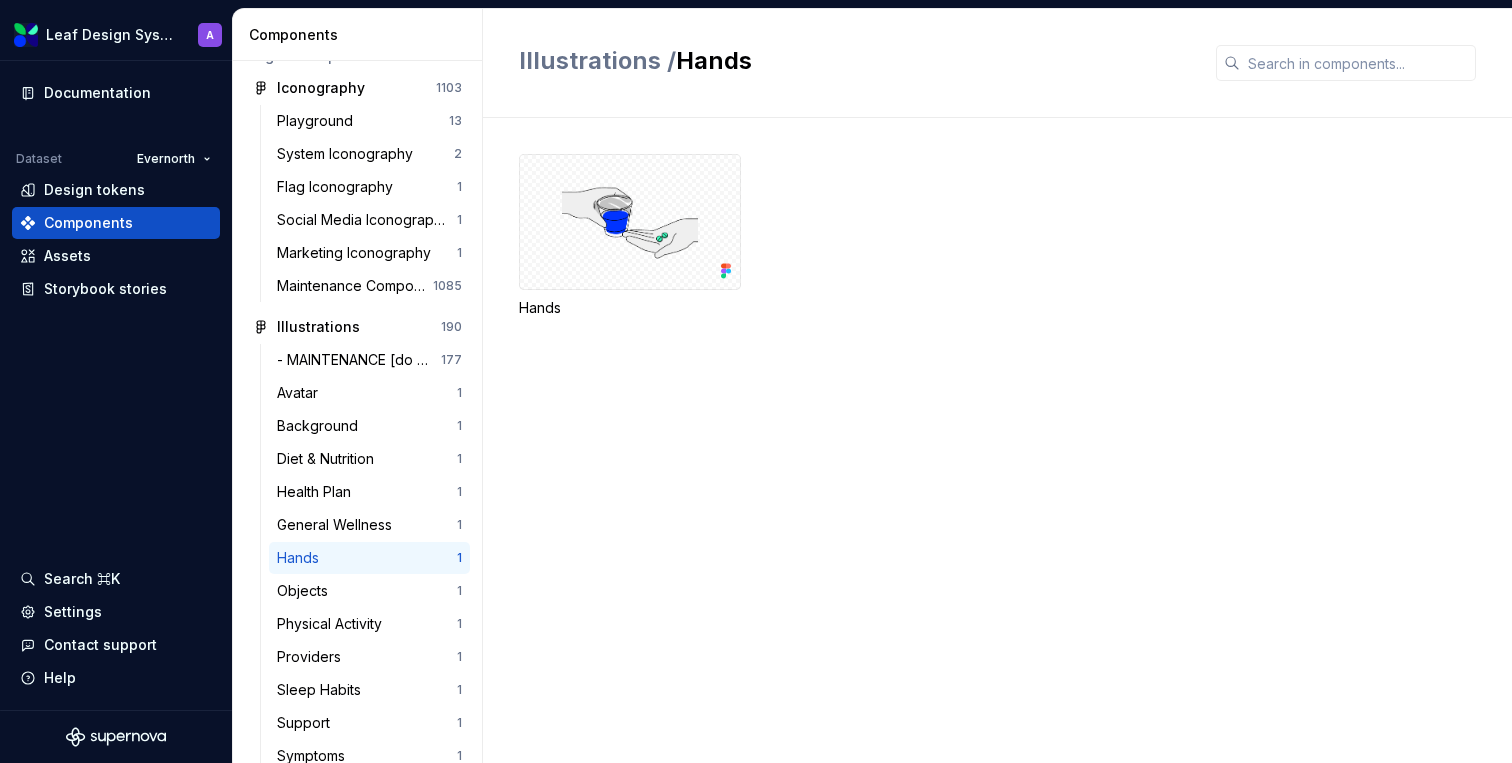 scroll, scrollTop: 0, scrollLeft: 0, axis: both 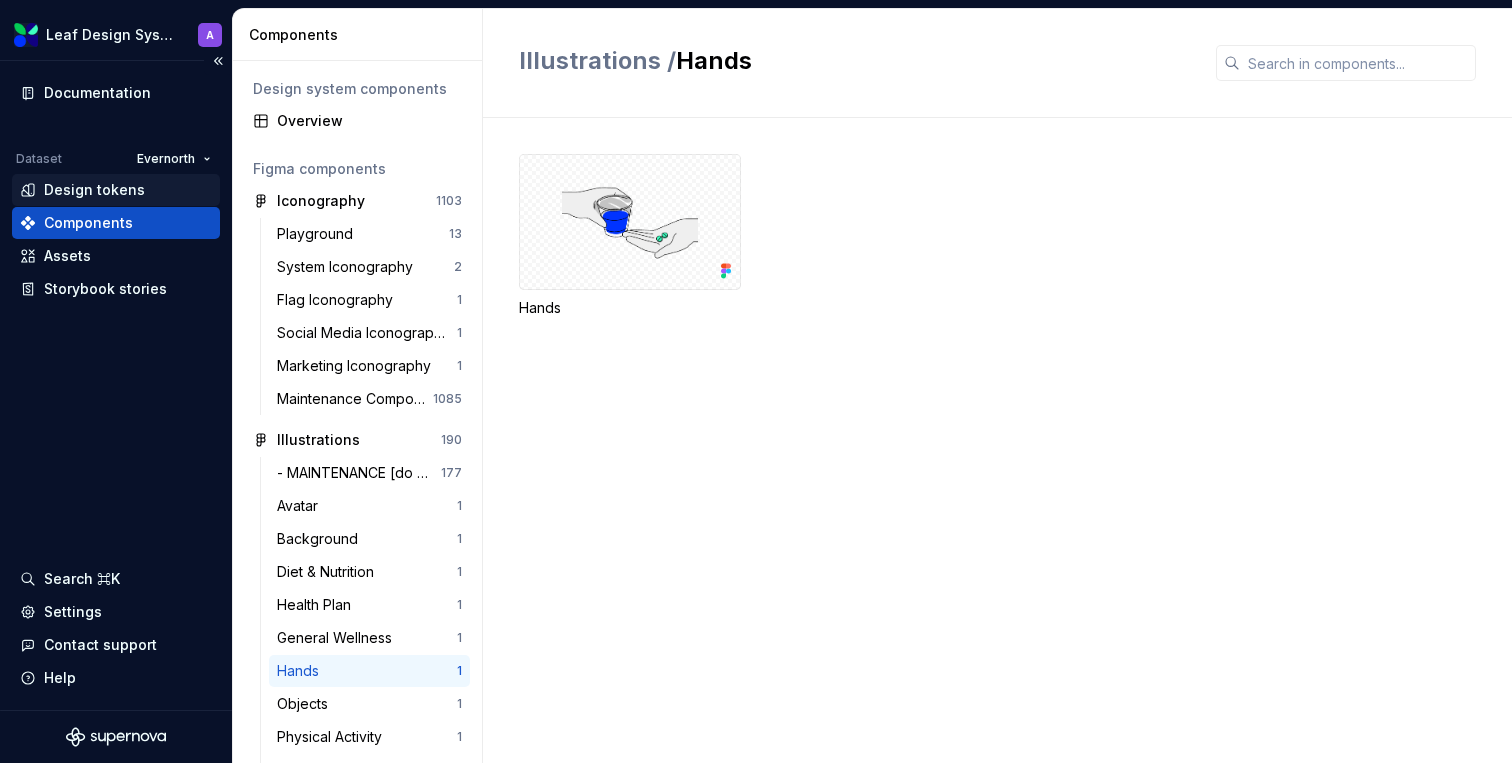 click on "Design tokens" at bounding box center (94, 190) 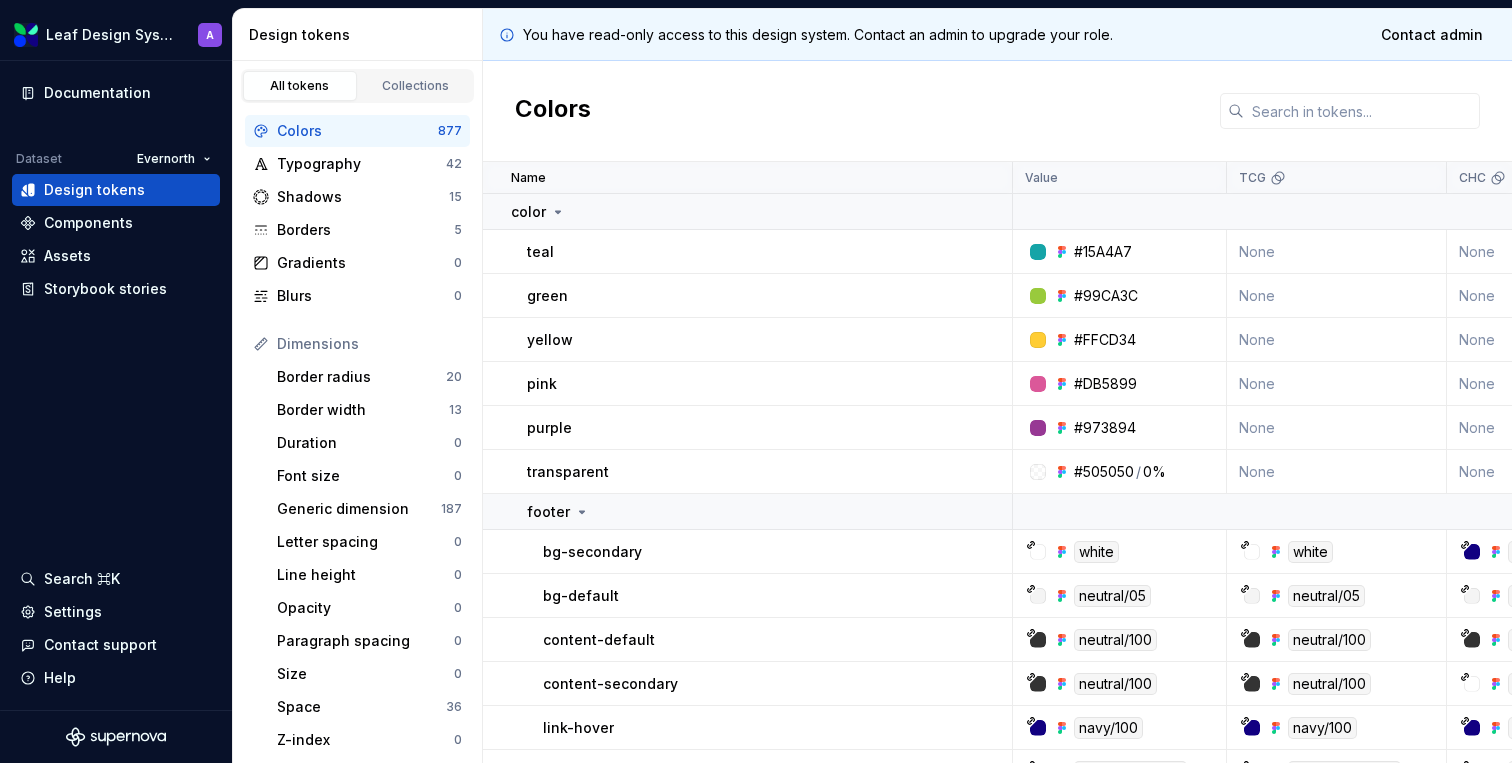 click on "You have read-only access to this design system. Contact an admin to upgrade your role. Contact admin" at bounding box center [997, 35] 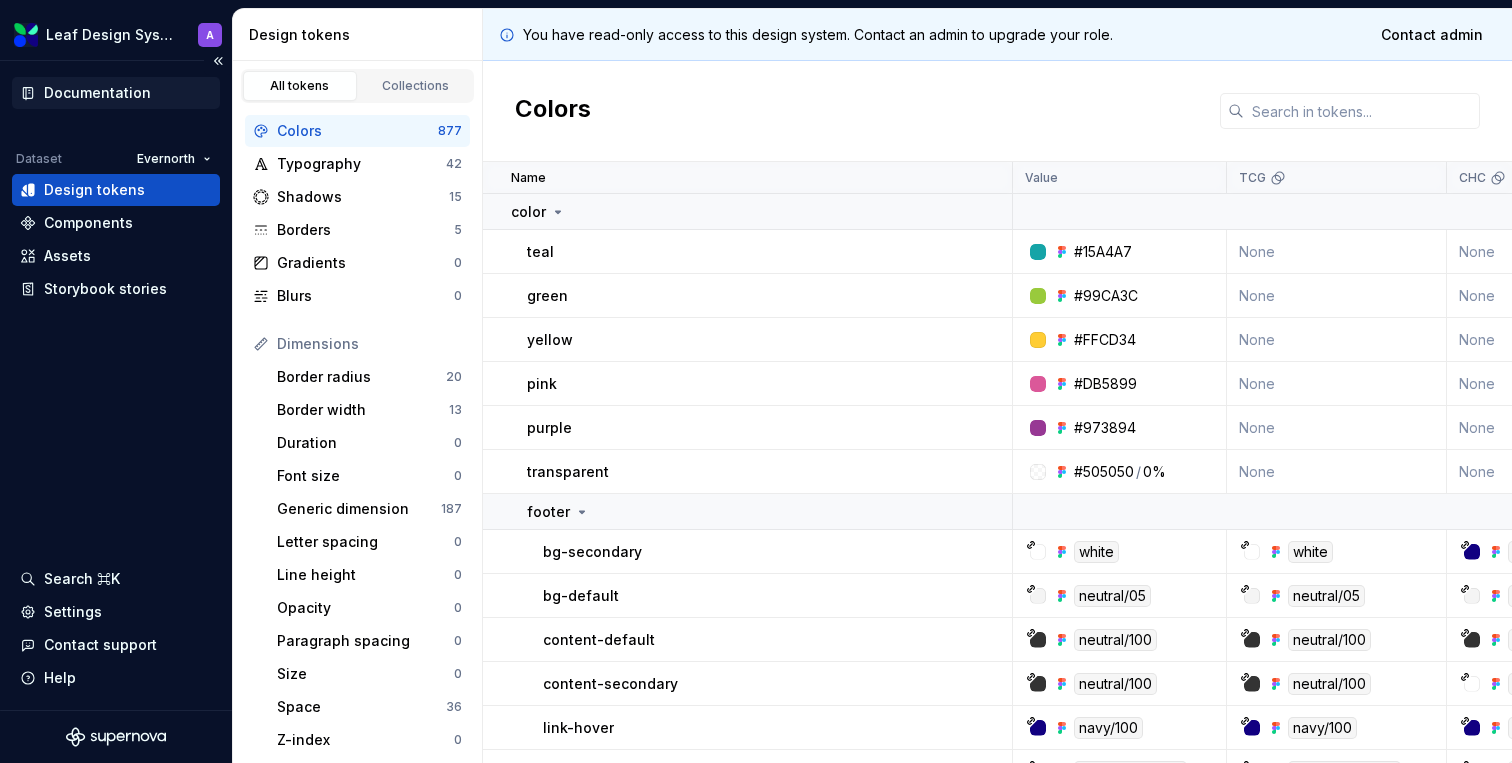 click on "Documentation" at bounding box center [116, 93] 